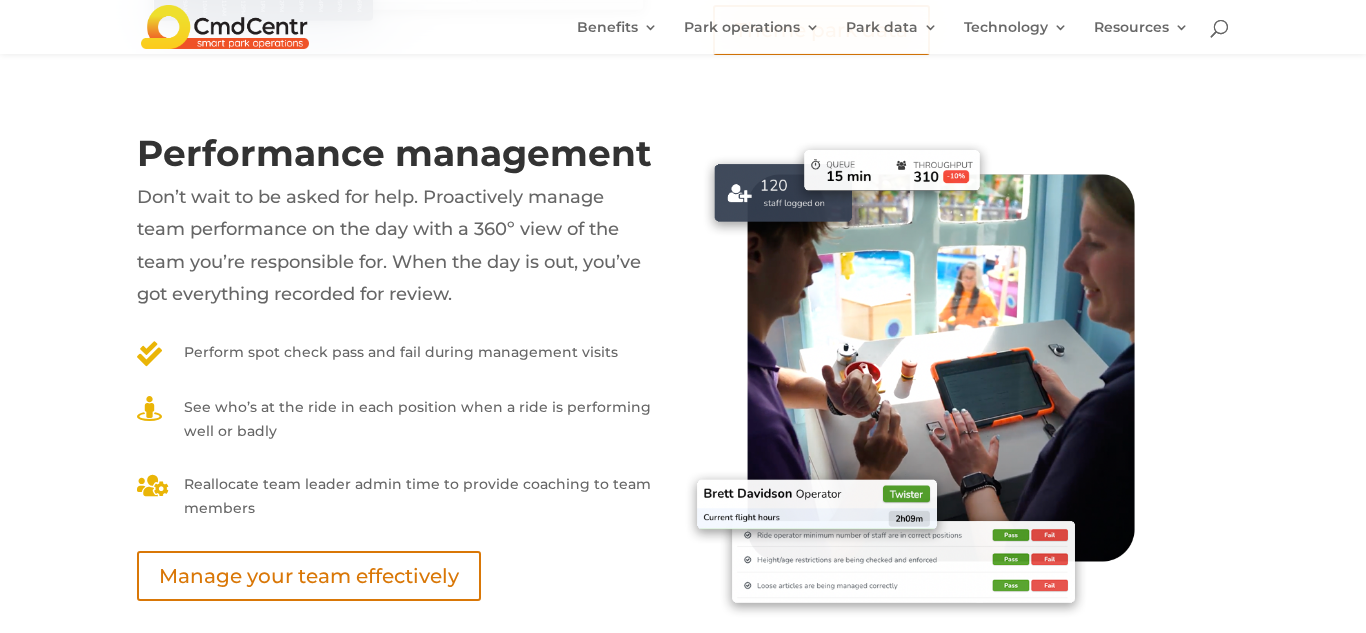 scroll, scrollTop: 7378, scrollLeft: 0, axis: vertical 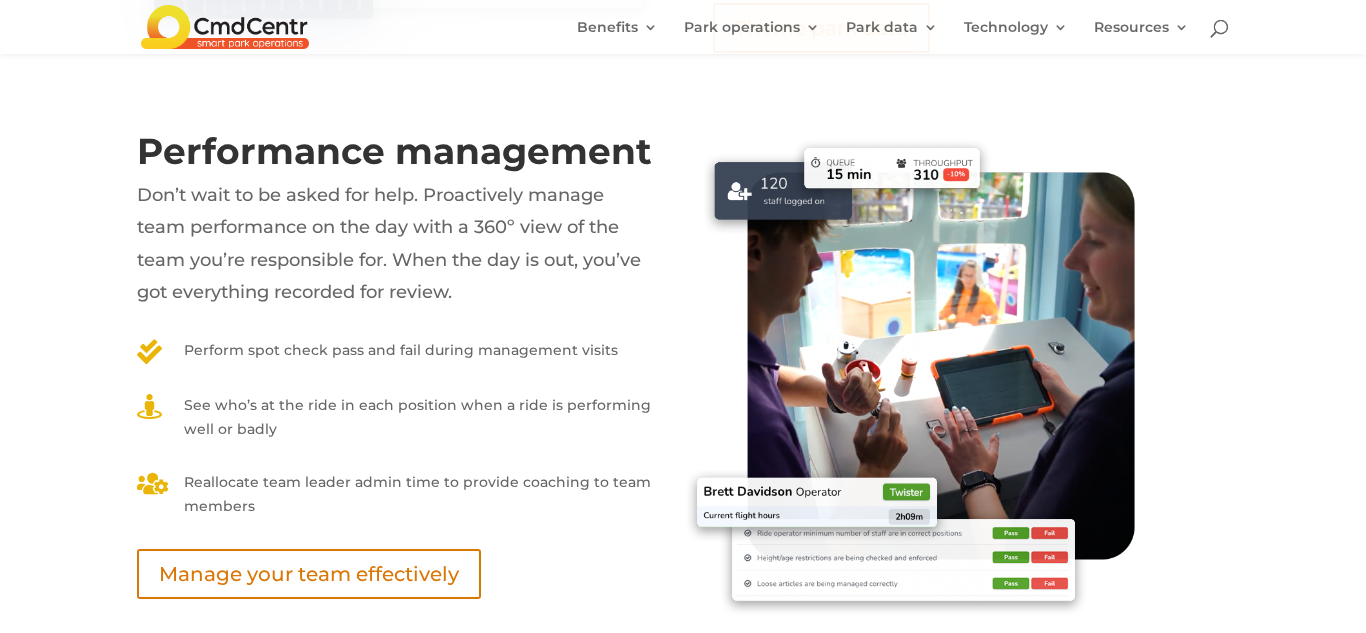 click on "Performance management
Don’t wait to be asked for help. Proactively manage team performance on the day with a 360º view of the team you’re responsible for. When the day is out, you’ve got everything recorded for review.

Perform spot check pass and fail during management visits

See who’s at the ride in each position when a ride is performing well or badly

Reallocate team leader admin time to provide coaching to team members
Manage your team effectively" at bounding box center (395, 366) 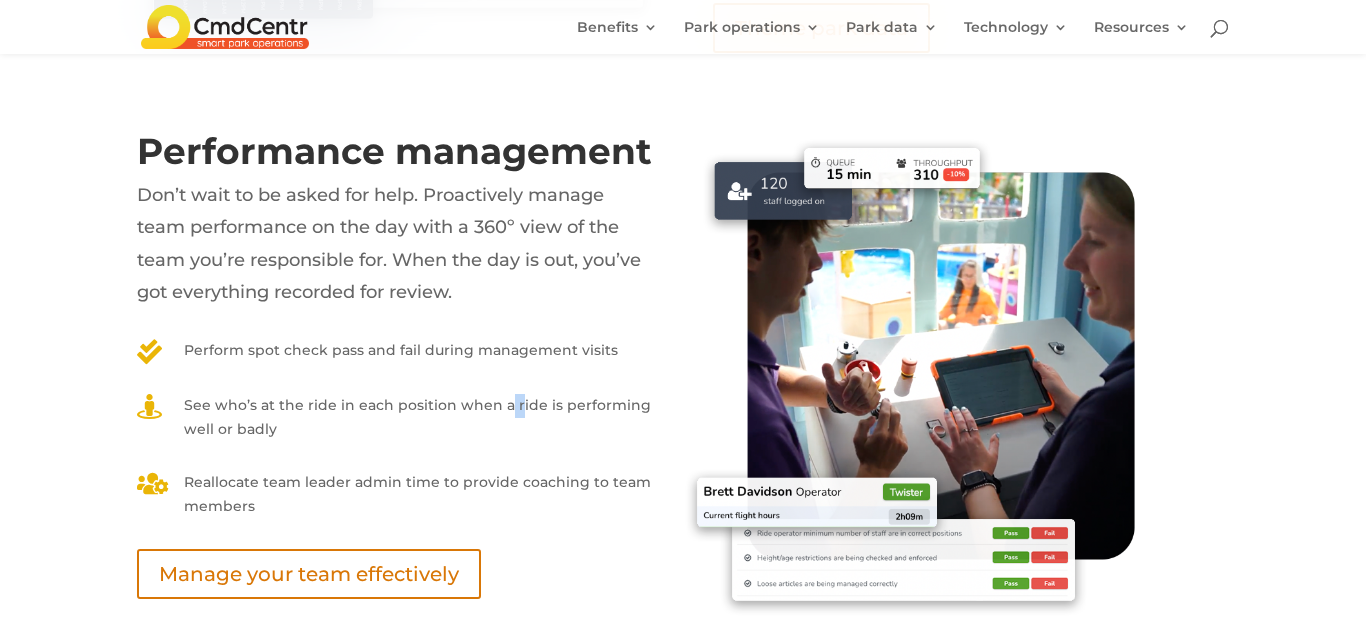 drag, startPoint x: 515, startPoint y: 402, endPoint x: 500, endPoint y: 405, distance: 15.297058 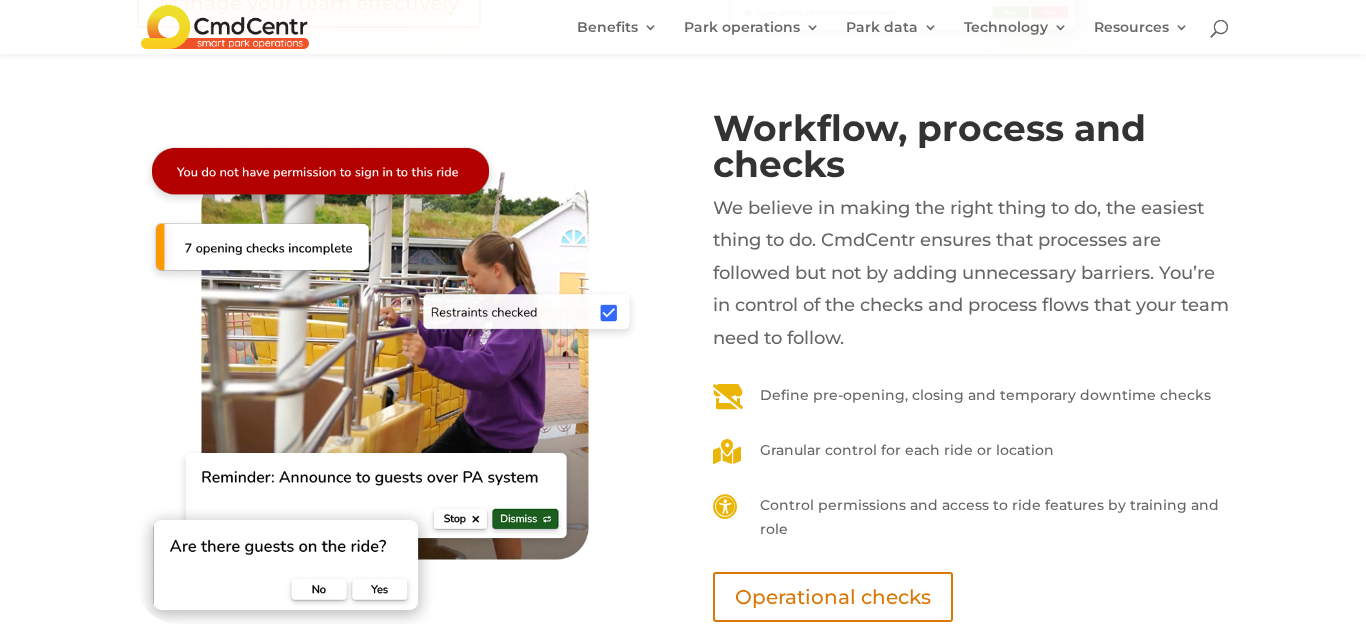 scroll, scrollTop: 7946, scrollLeft: 0, axis: vertical 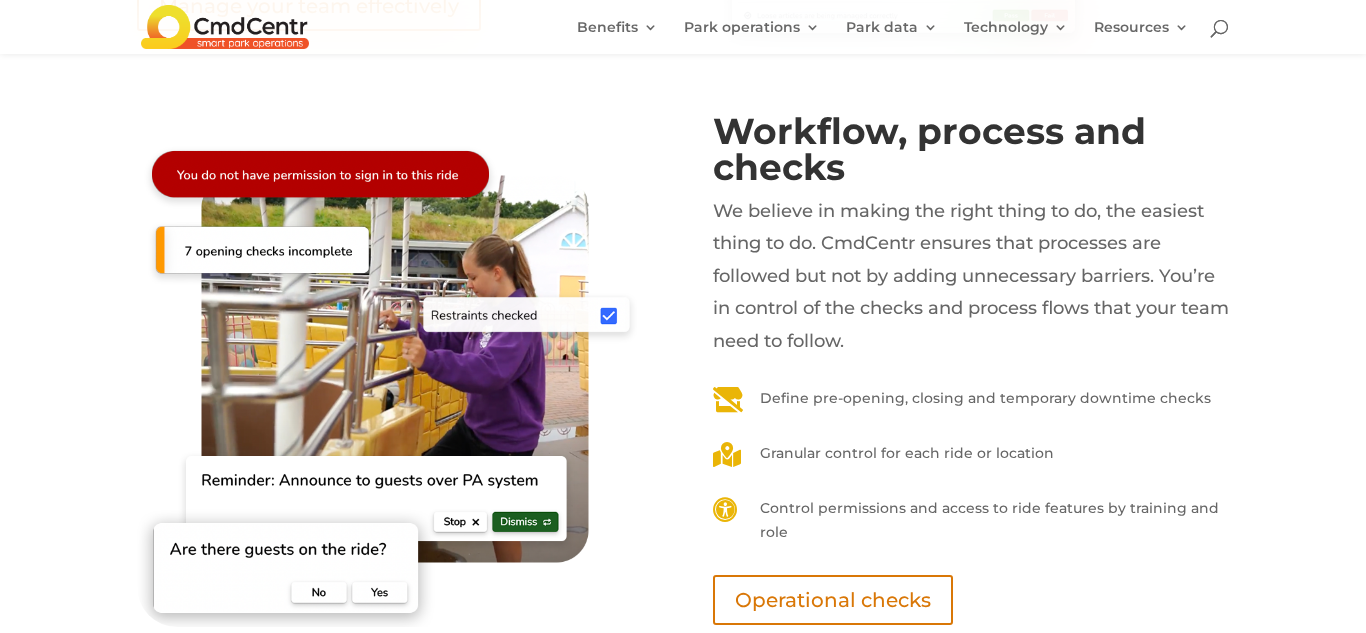 click on "Define pre-opening, closing and temporary downtime checks" at bounding box center (987, 399) 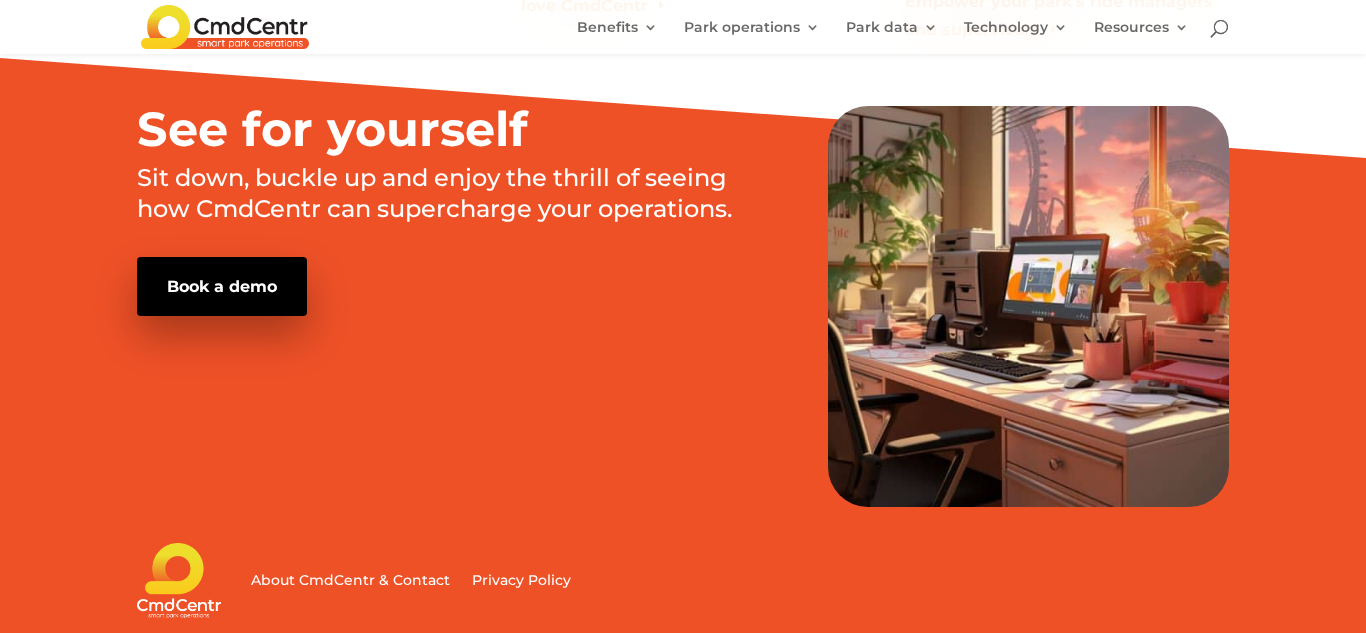 scroll, scrollTop: 11493, scrollLeft: 0, axis: vertical 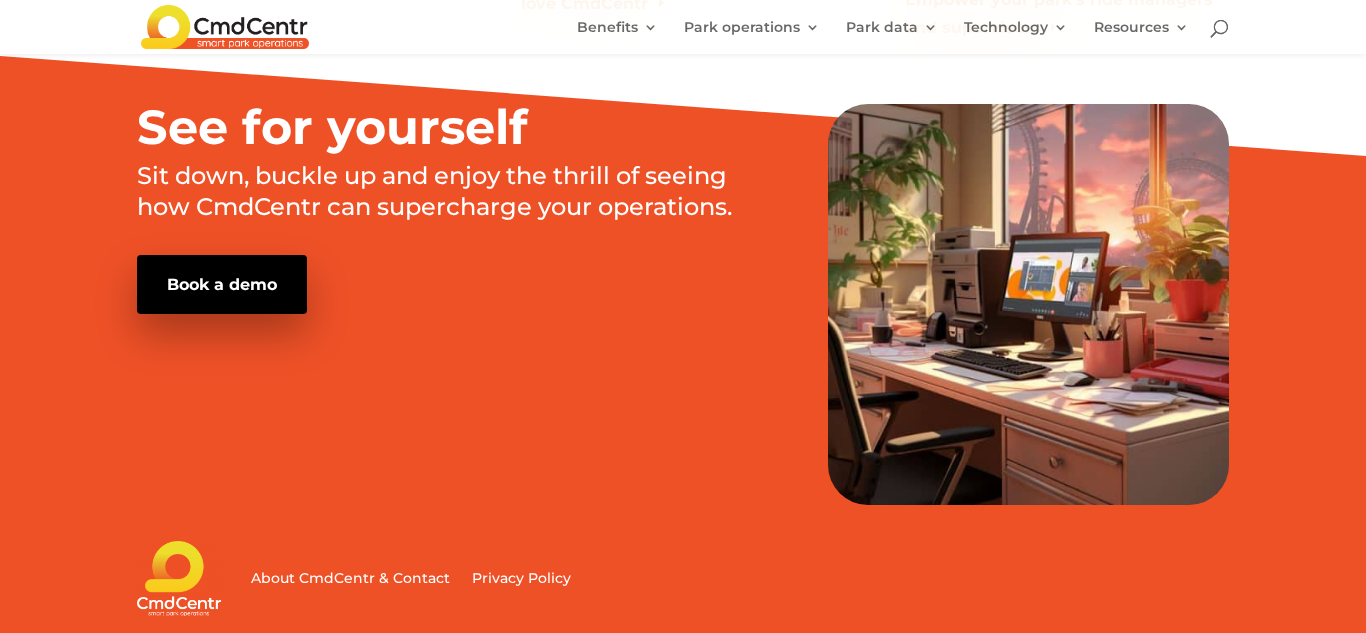 click on "See why ride operators and managers love CmdCentr" at bounding box center (683, -10) 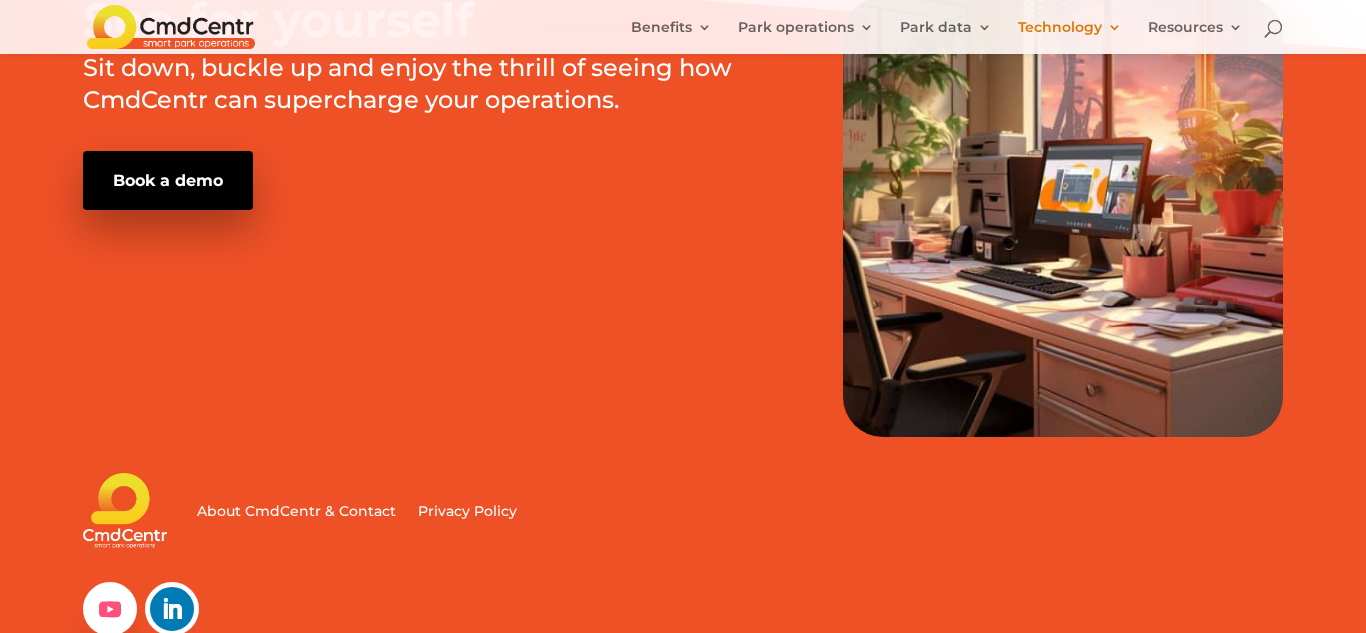 scroll, scrollTop: 3237, scrollLeft: 0, axis: vertical 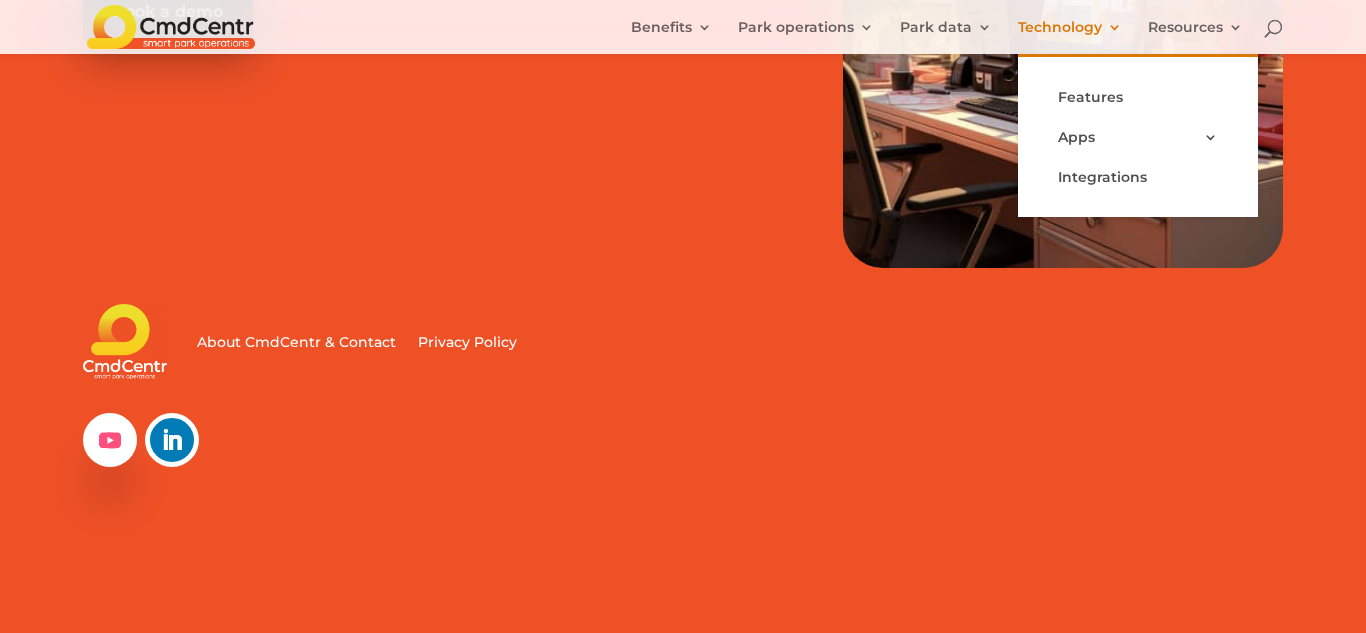 click on "Technology
Features
Apps
Administration portal
Ride monitoring app
Ride app
Training app
Integrations" at bounding box center [1081, 37] 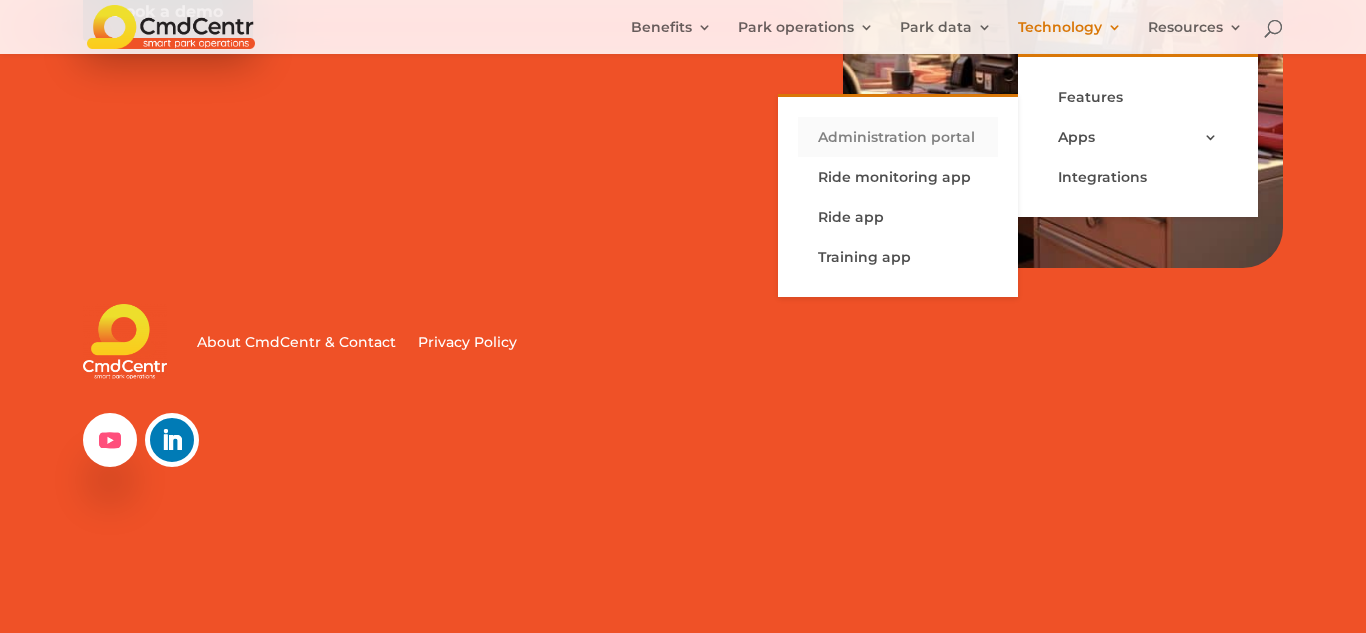 click on "Administration portal" at bounding box center (898, 137) 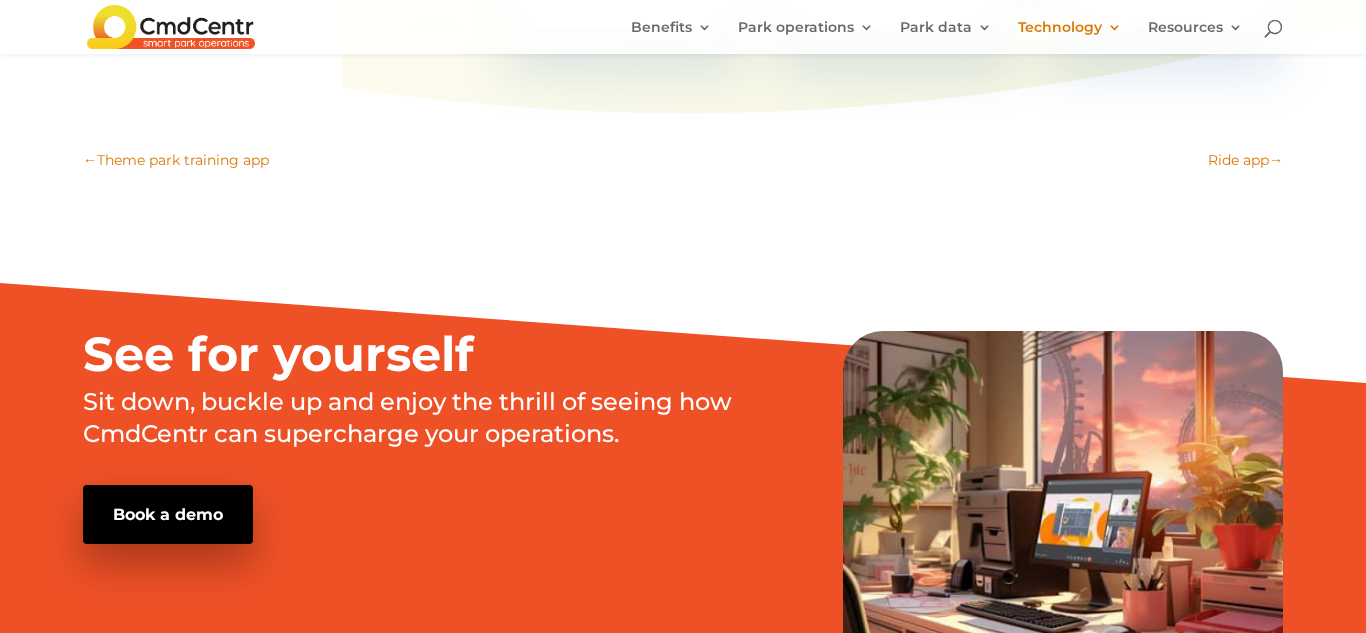 scroll, scrollTop: 2737, scrollLeft: 0, axis: vertical 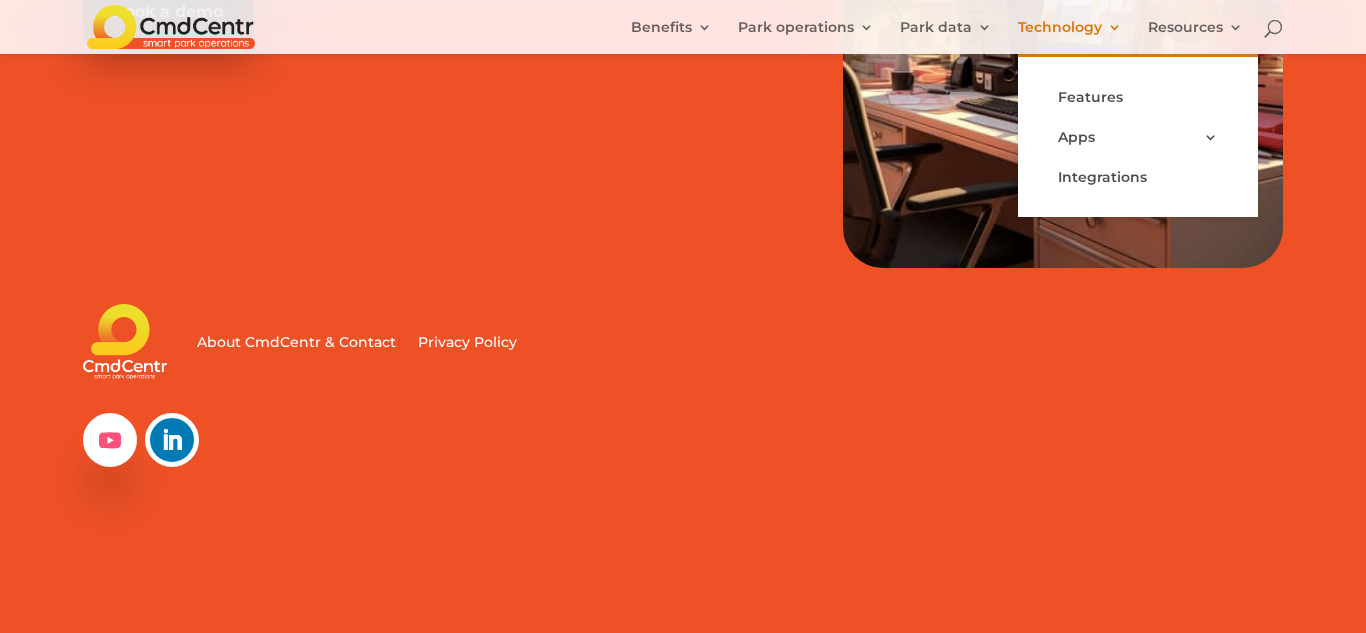click on "Technology
Features
Apps
Administration portal
Ride monitoring app
Ride app
Training app
Integrations" at bounding box center [1081, 37] 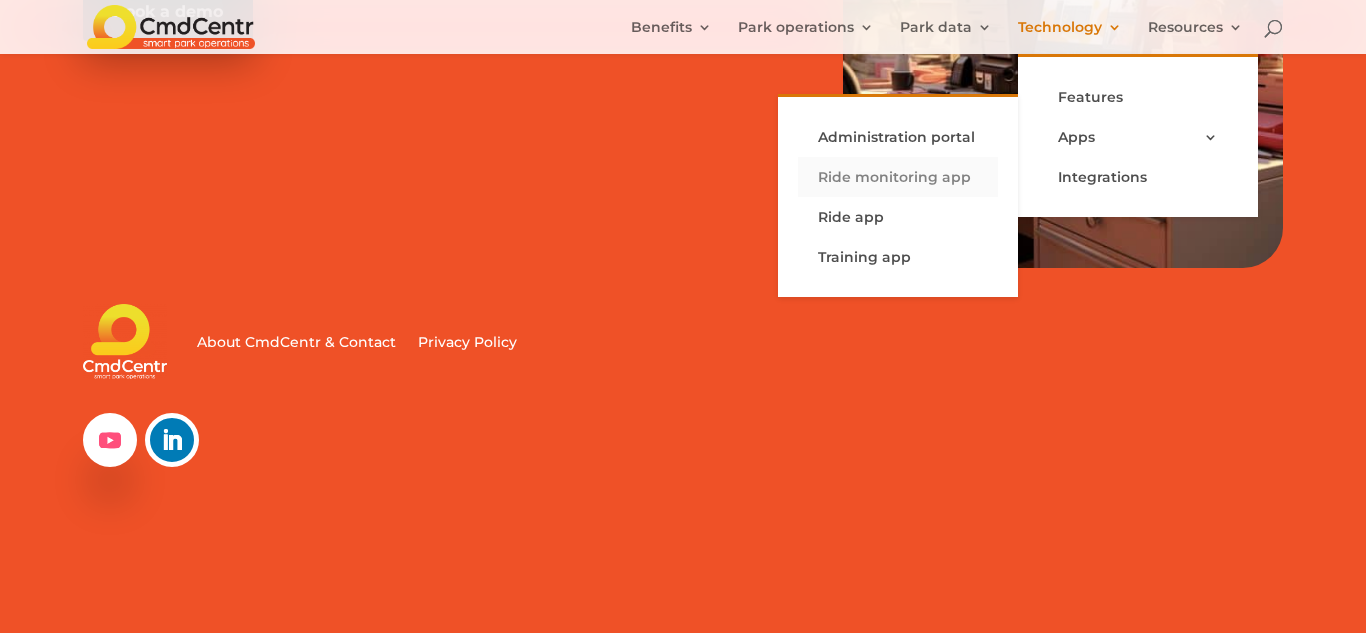 click on "Ride monitoring app" at bounding box center (898, 177) 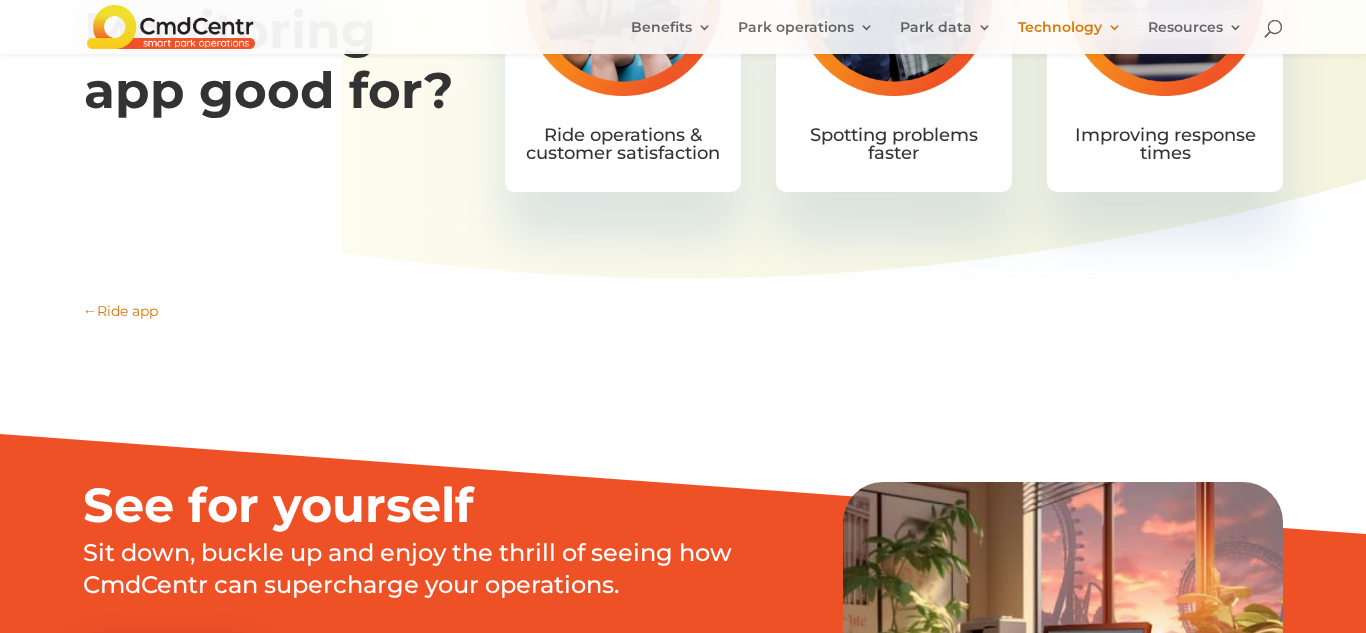 scroll, scrollTop: 2998, scrollLeft: 0, axis: vertical 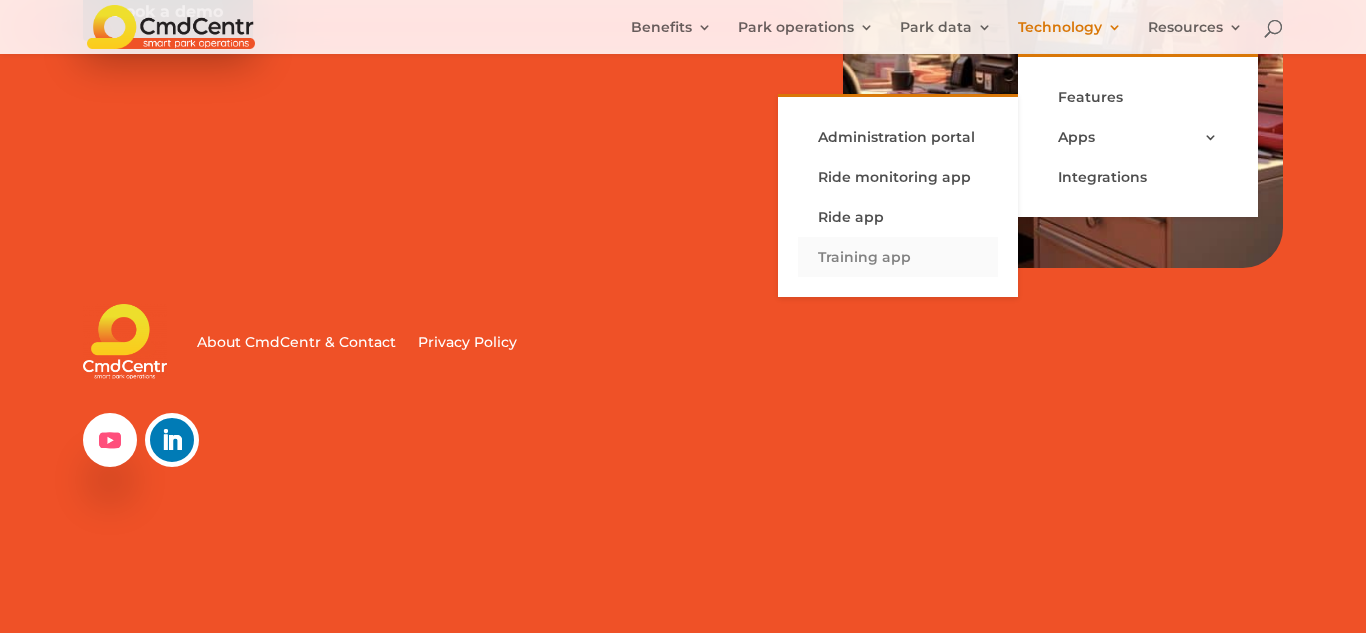 click on "Training app" at bounding box center [898, 257] 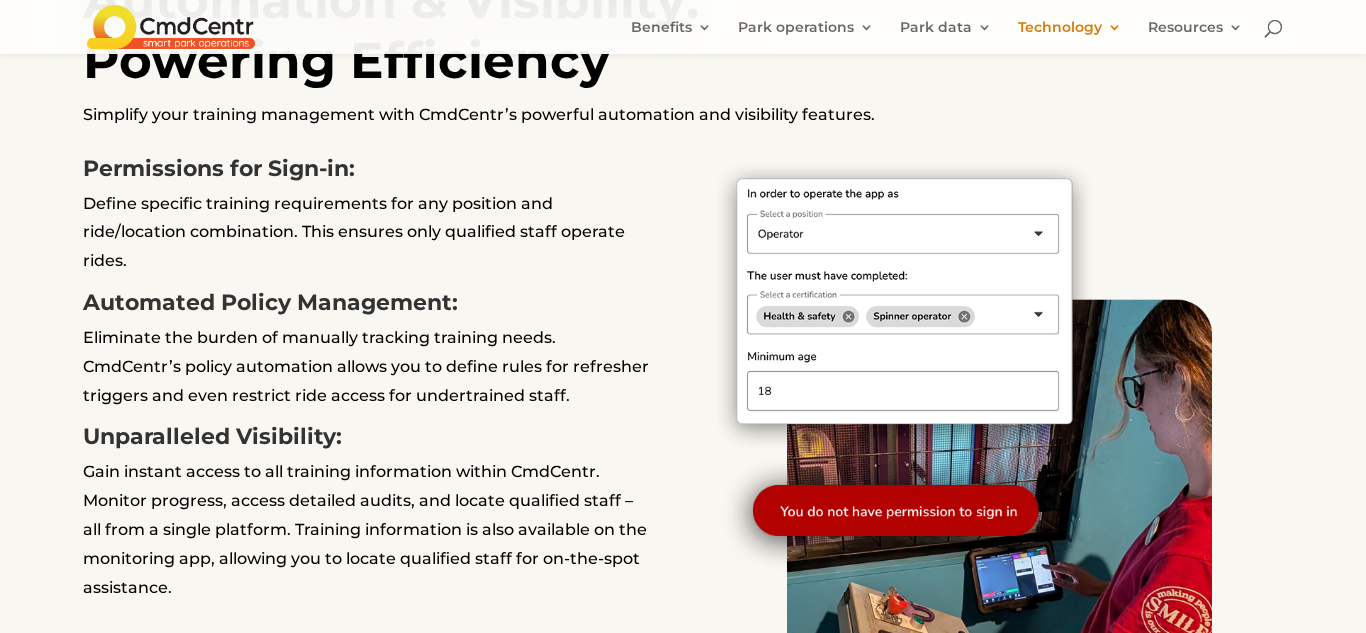 scroll, scrollTop: 6826, scrollLeft: 0, axis: vertical 